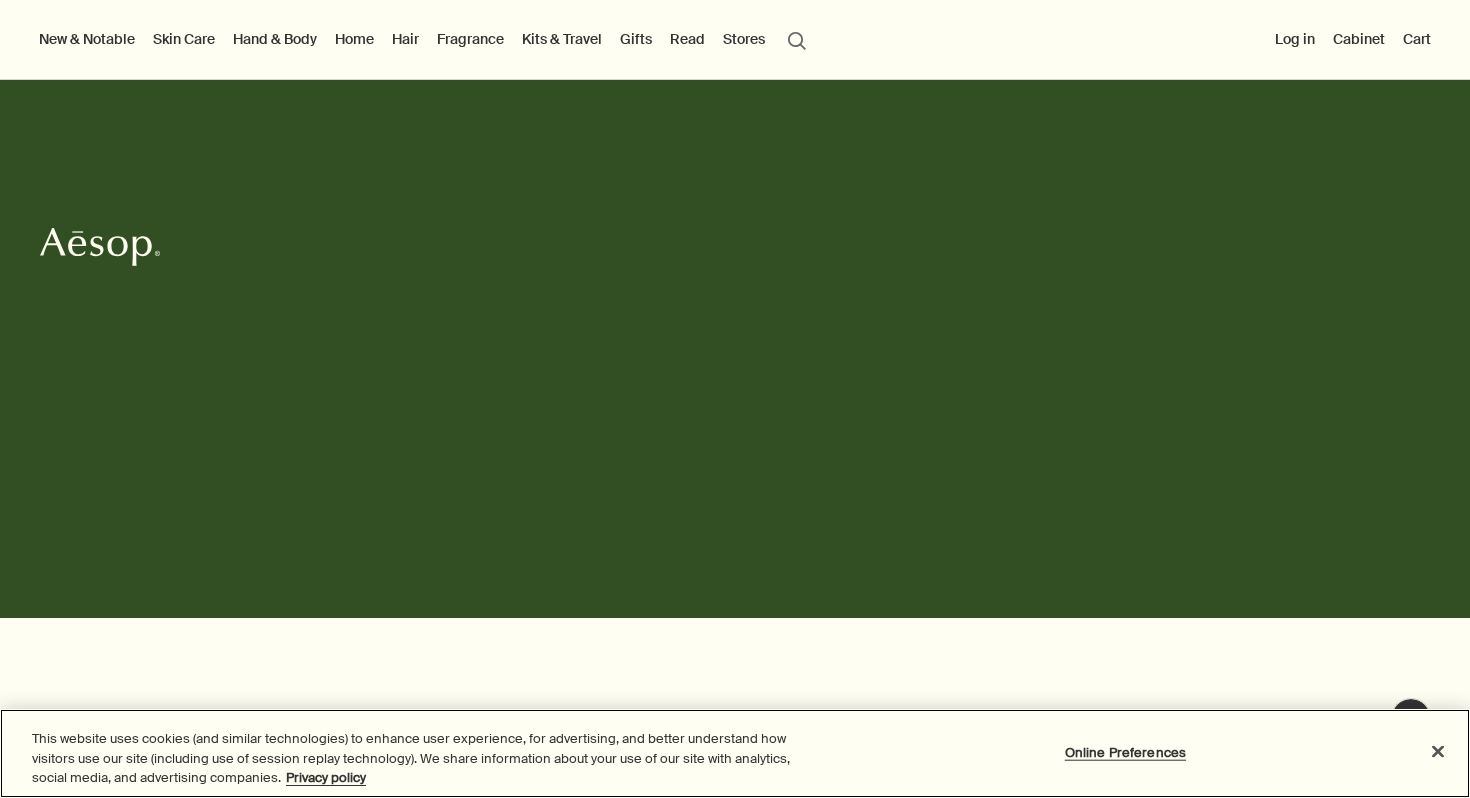 scroll, scrollTop: 0, scrollLeft: 0, axis: both 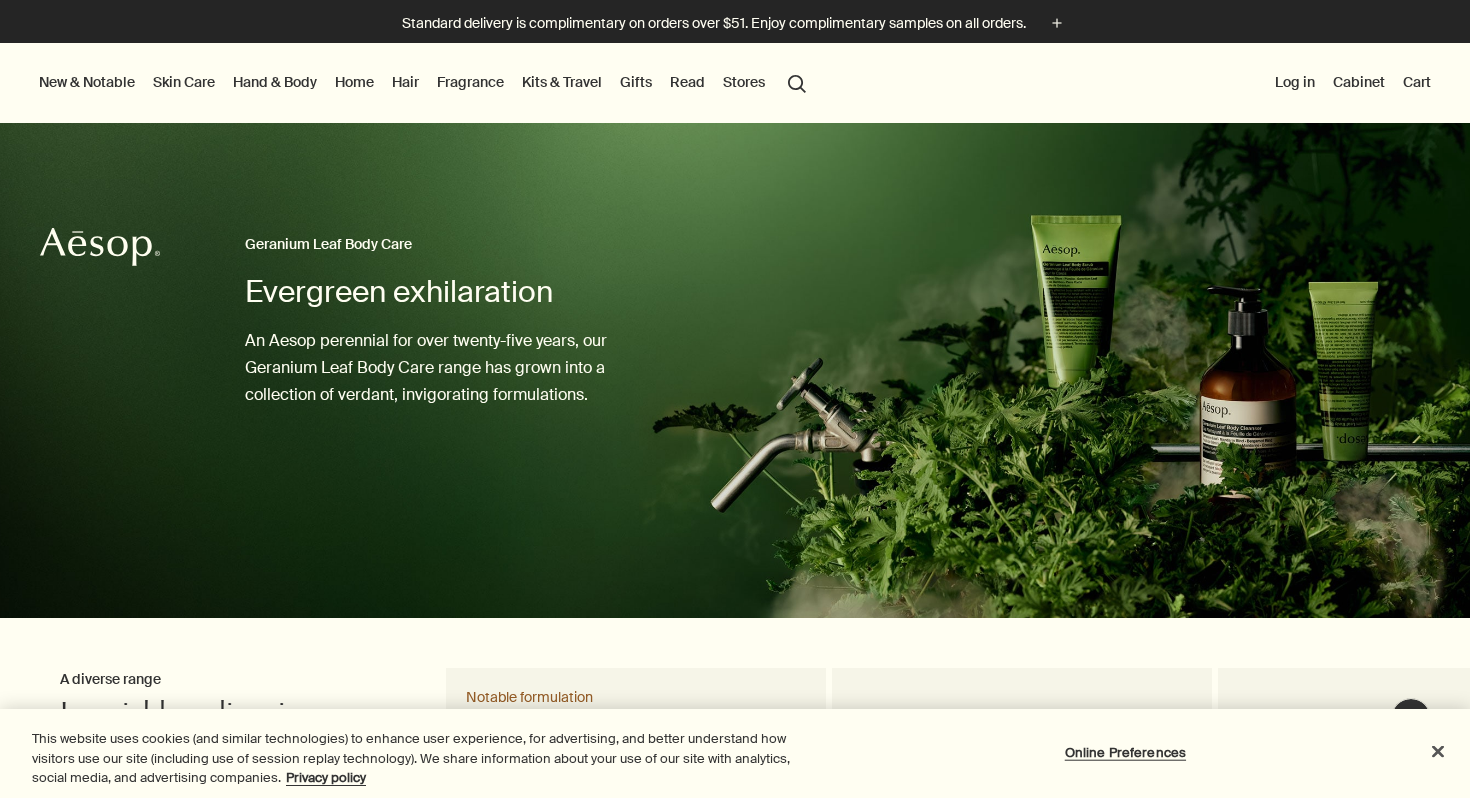 click on "Hand & Body" at bounding box center (275, 82) 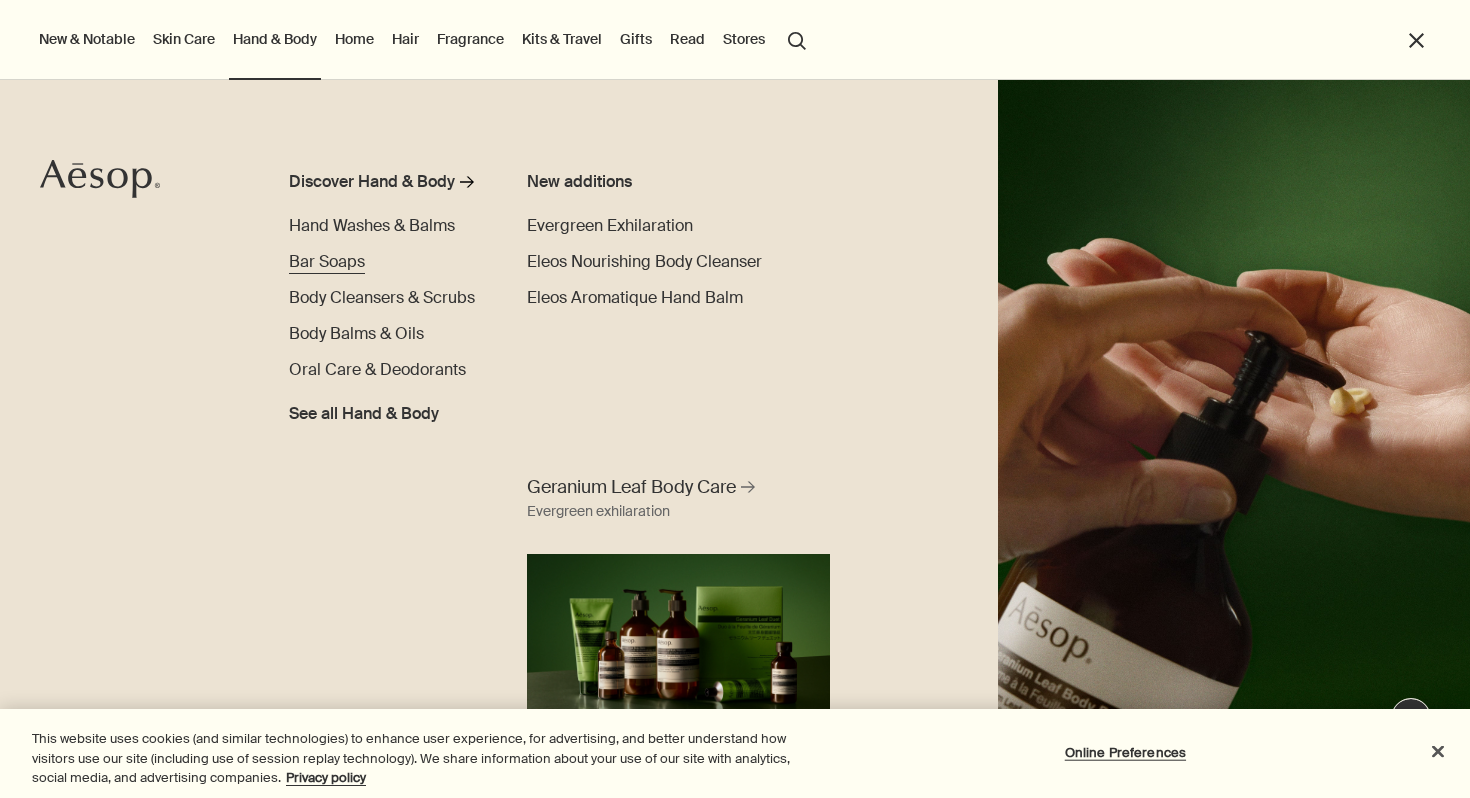 click on "Bar Soaps" at bounding box center [327, 261] 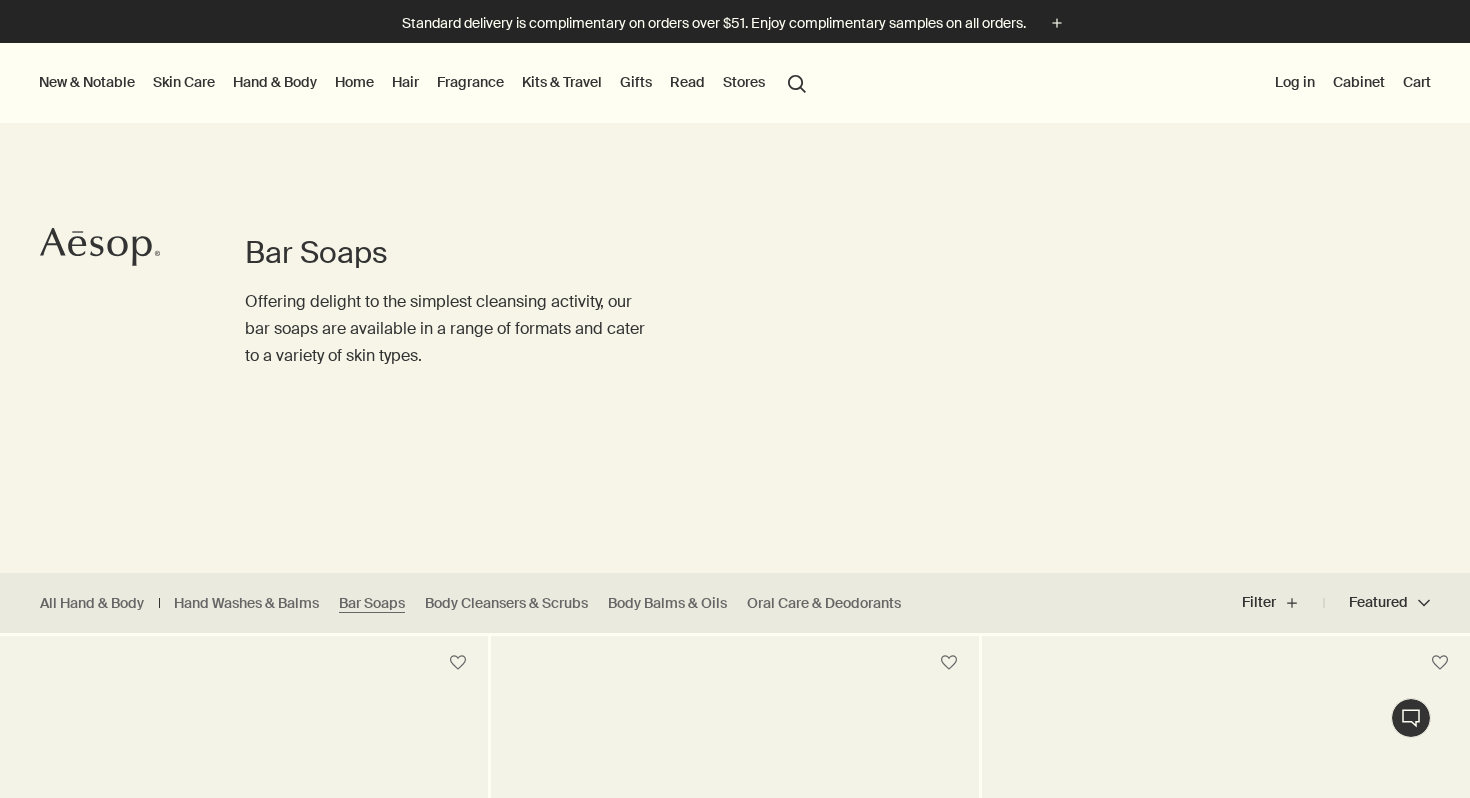scroll, scrollTop: 0, scrollLeft: 0, axis: both 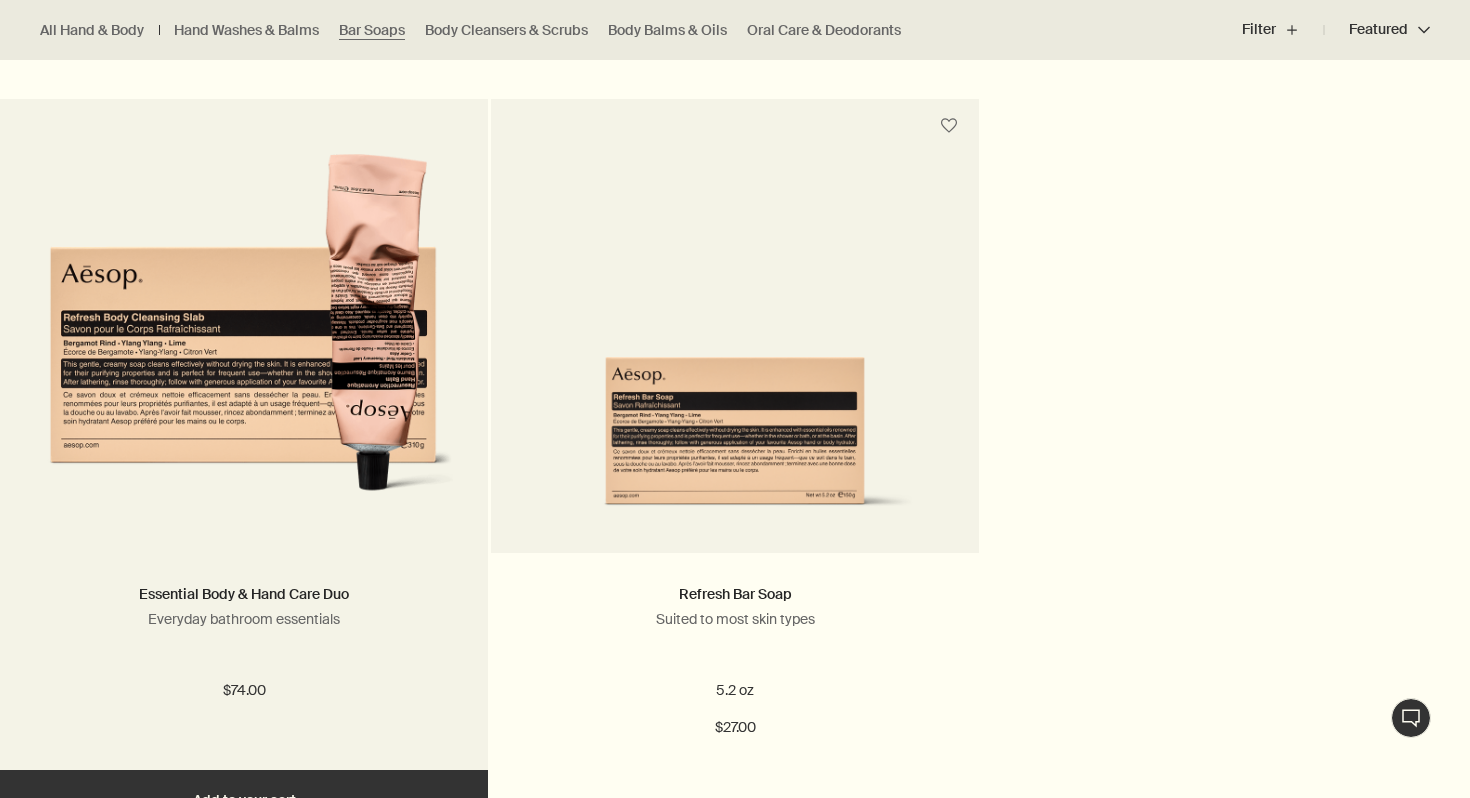 click at bounding box center [244, 338] 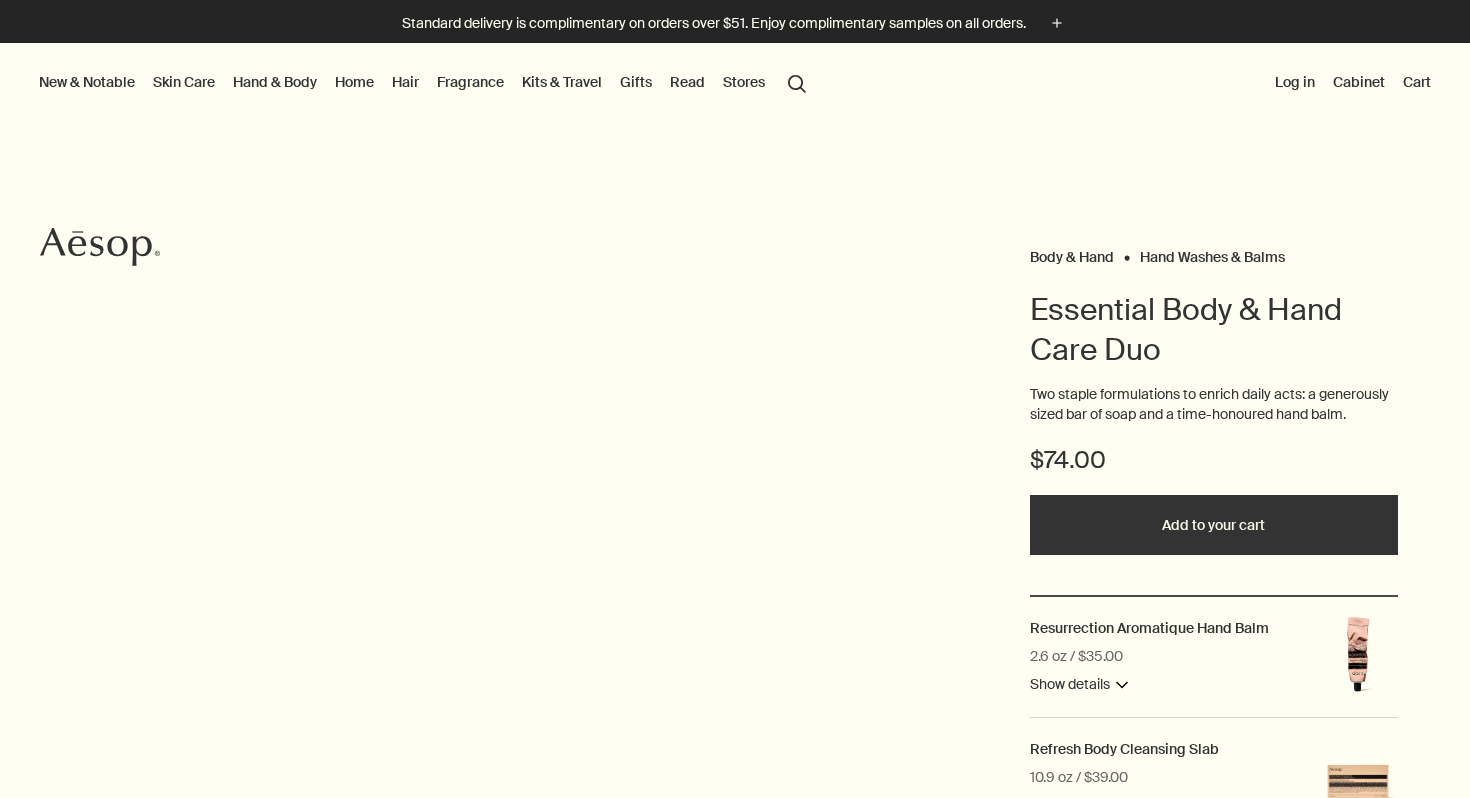 scroll, scrollTop: 0, scrollLeft: 0, axis: both 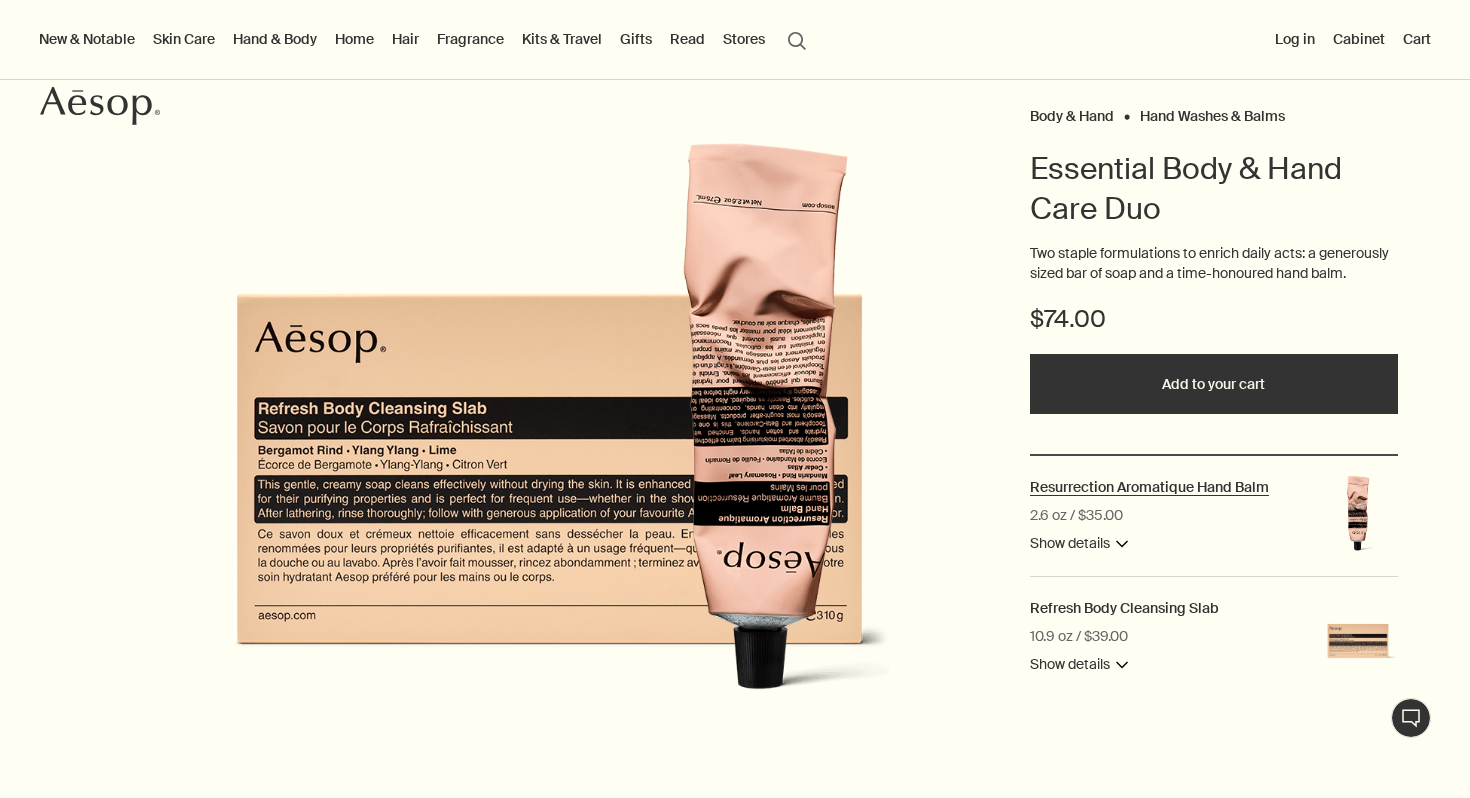 click on "Resurrection Aromatique Hand Balm" at bounding box center (1149, 487) 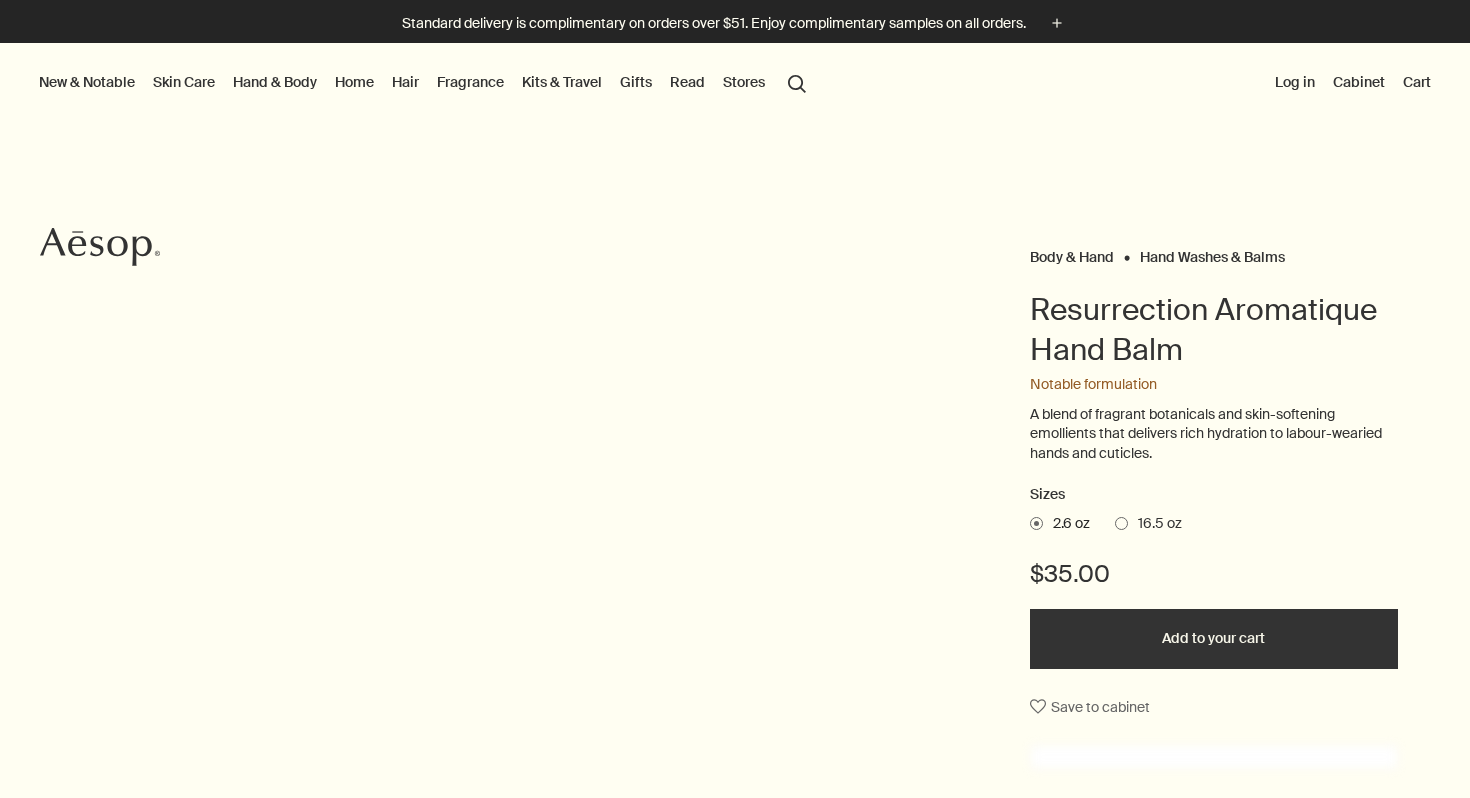 scroll, scrollTop: 0, scrollLeft: 0, axis: both 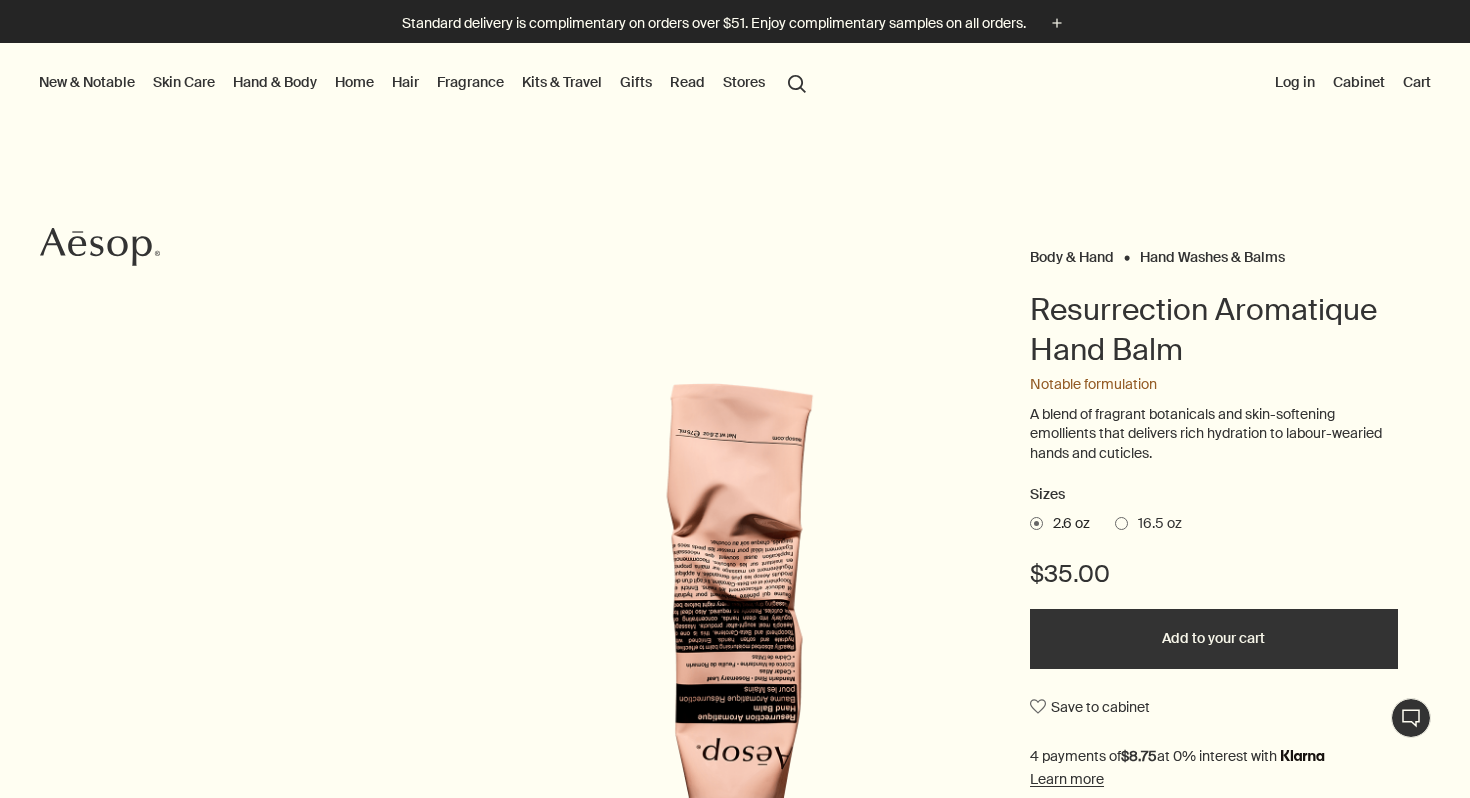 click on "Hand & Body" at bounding box center (275, 82) 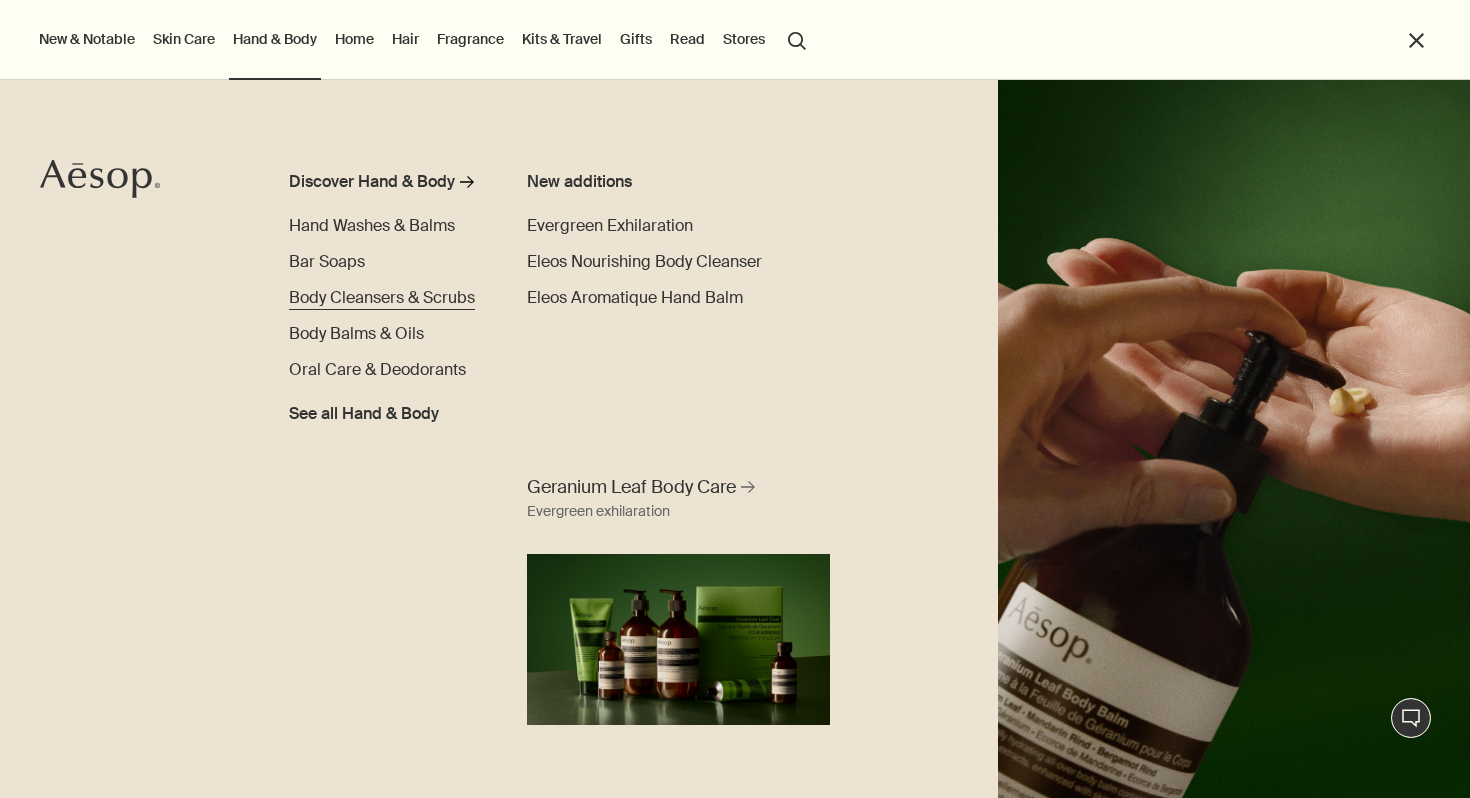 click on "Body Cleansers & Scrubs" at bounding box center (382, 297) 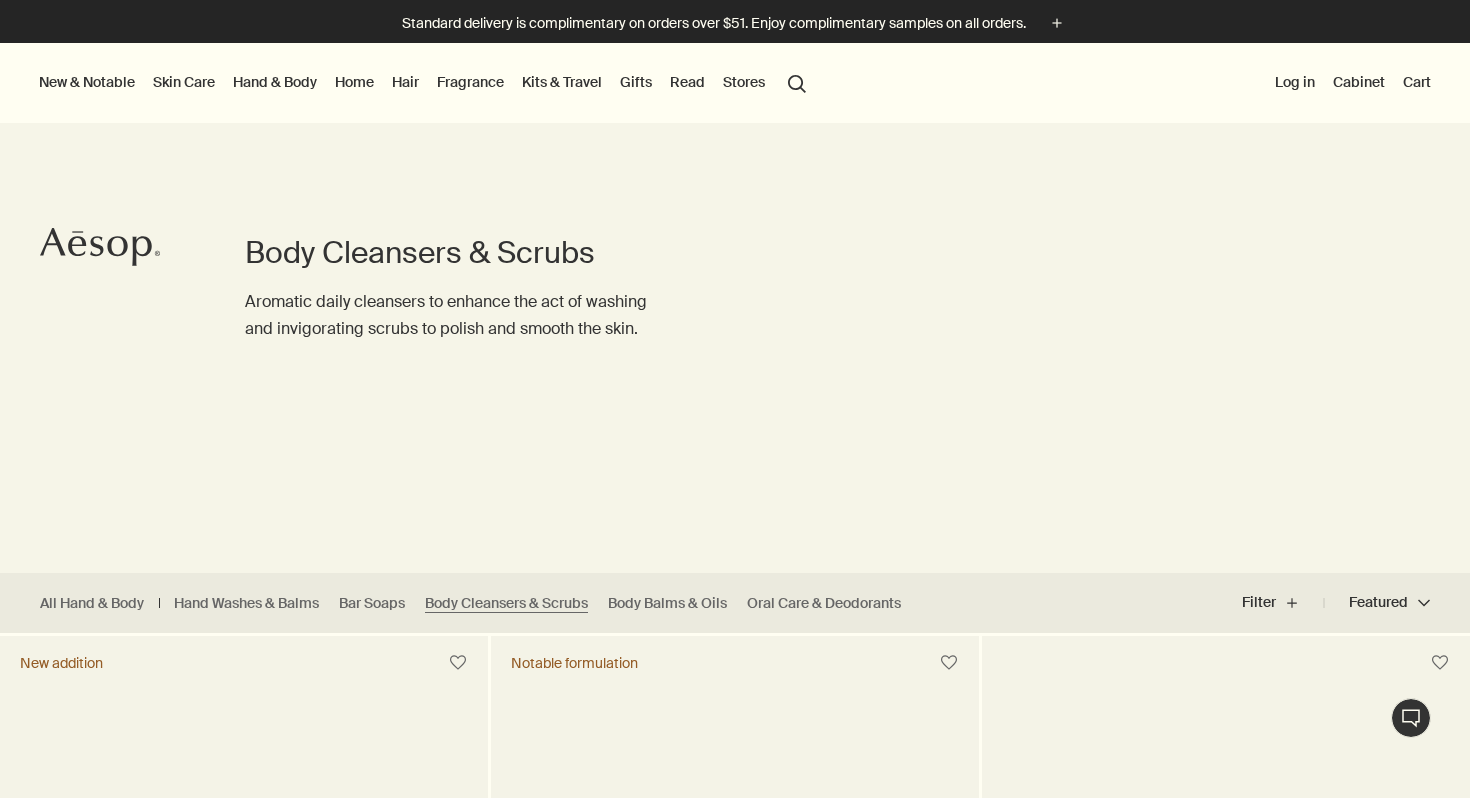 scroll, scrollTop: 0, scrollLeft: 0, axis: both 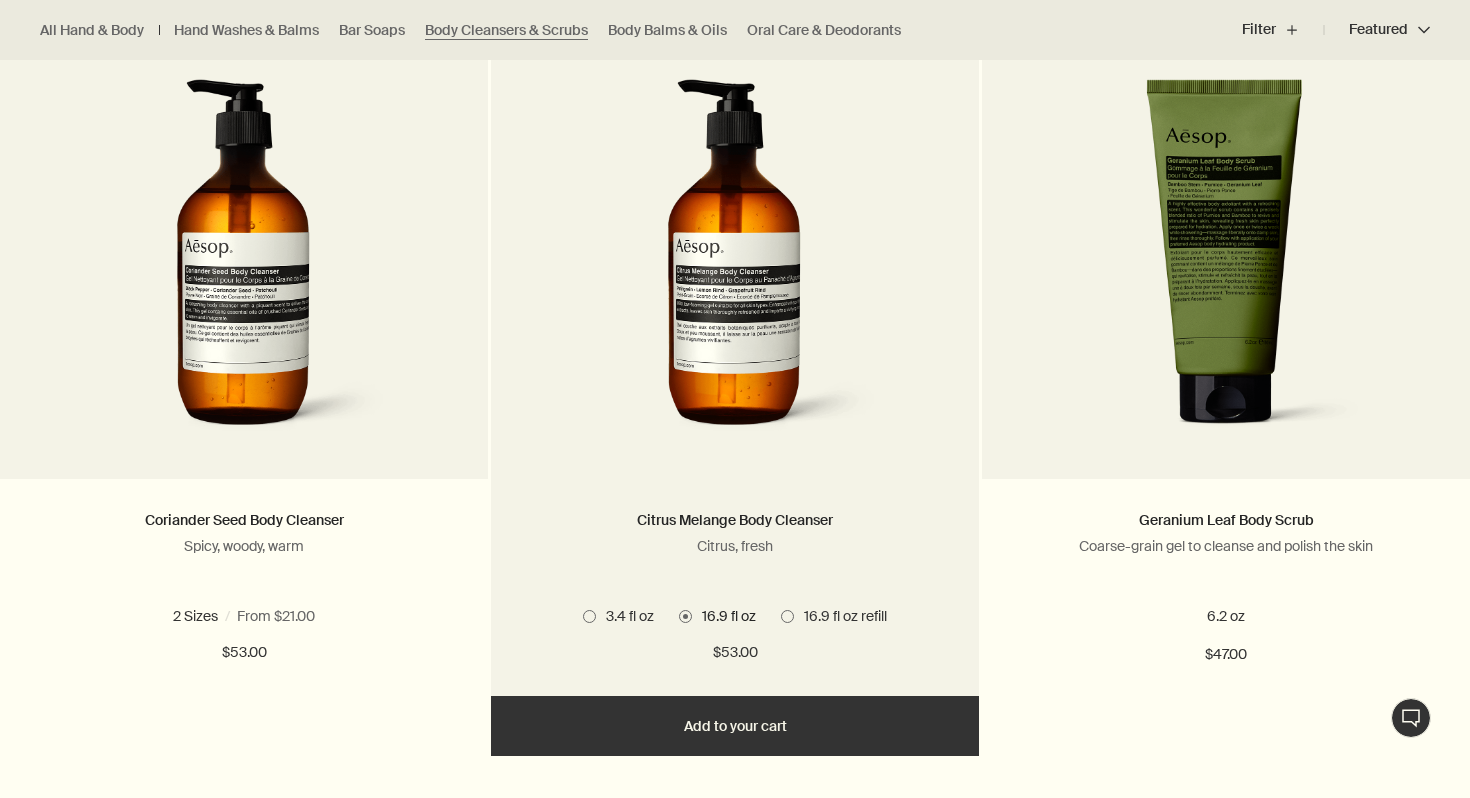 click at bounding box center (787, 616) 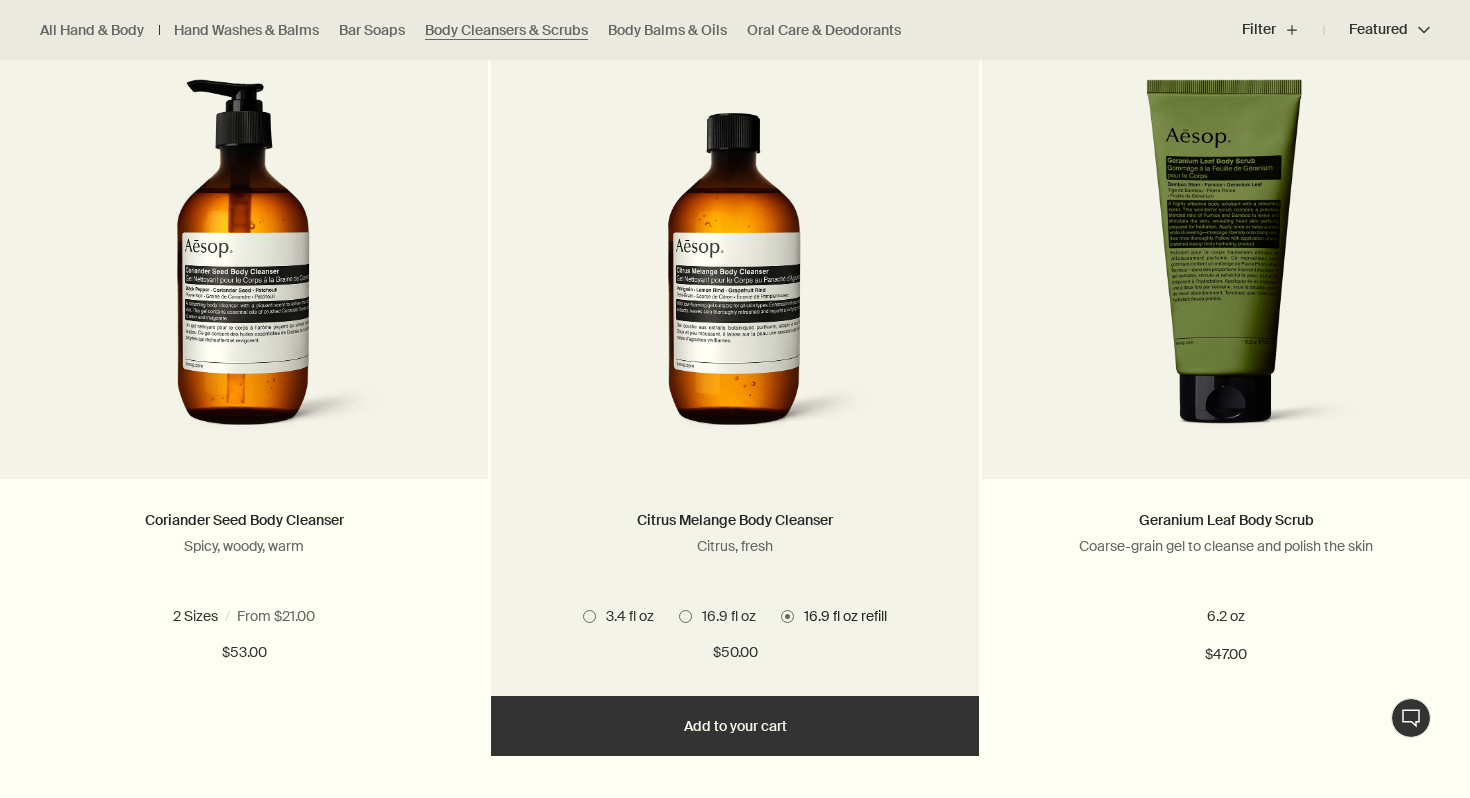 click at bounding box center [685, 616] 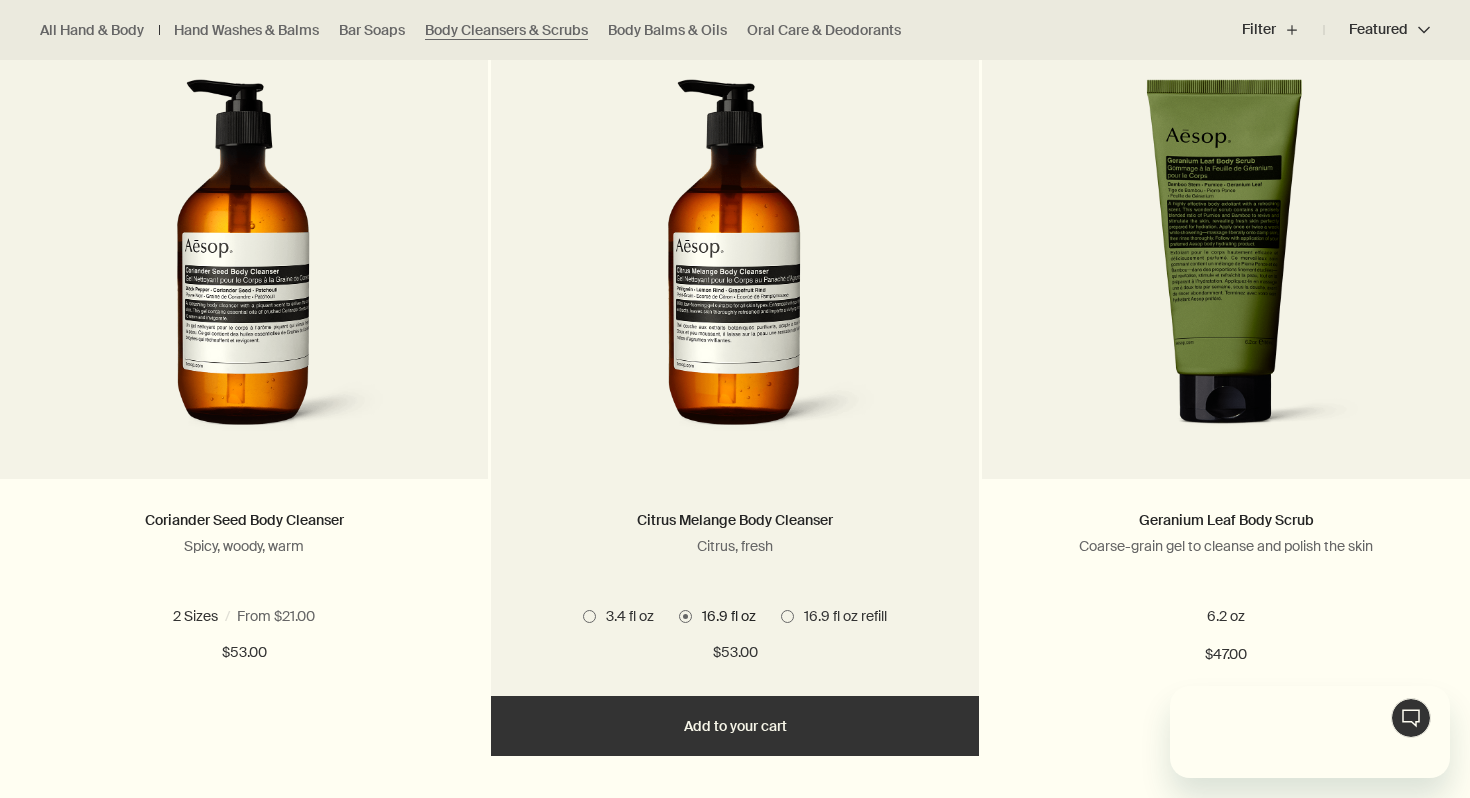 scroll, scrollTop: 0, scrollLeft: 0, axis: both 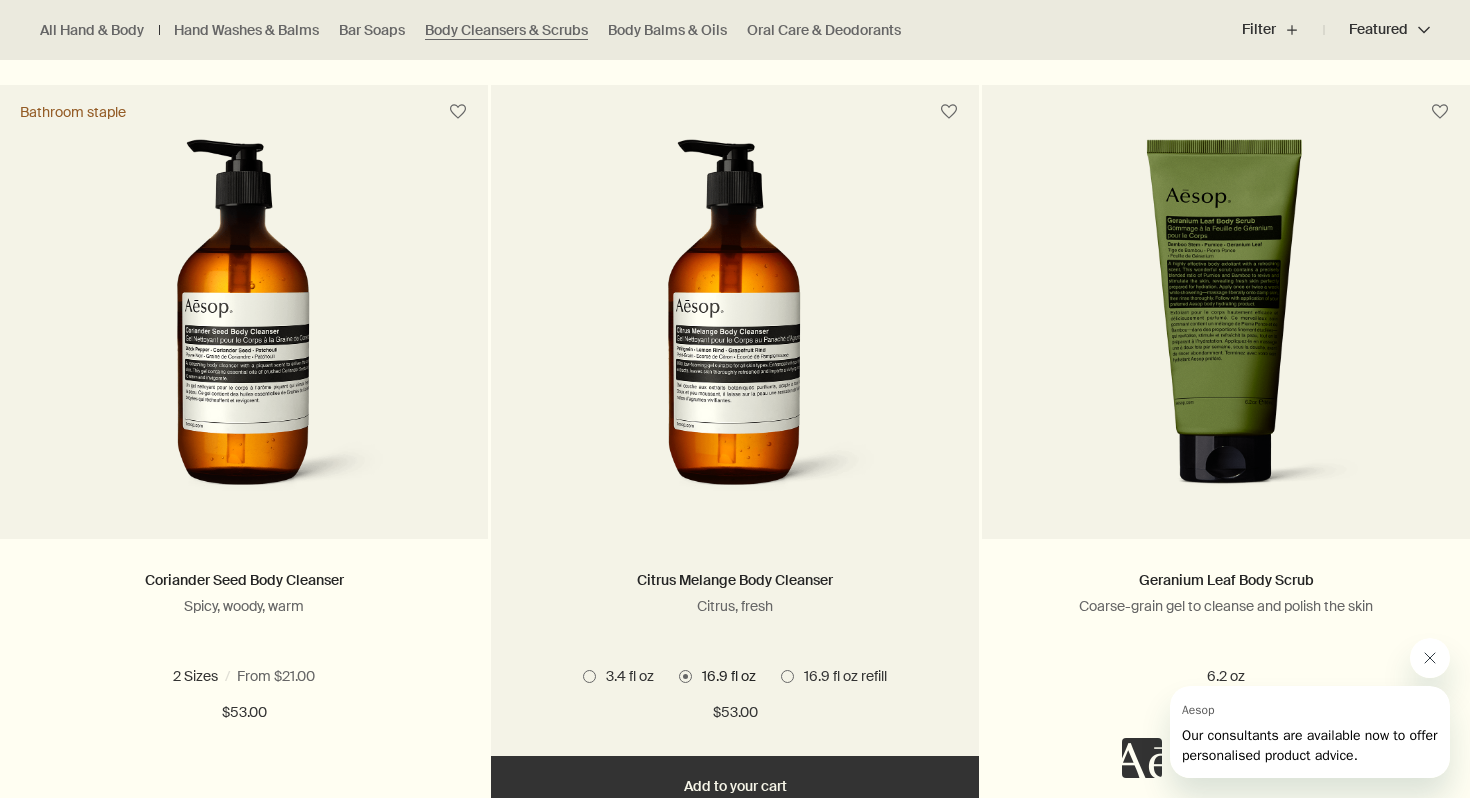click at bounding box center [589, 676] 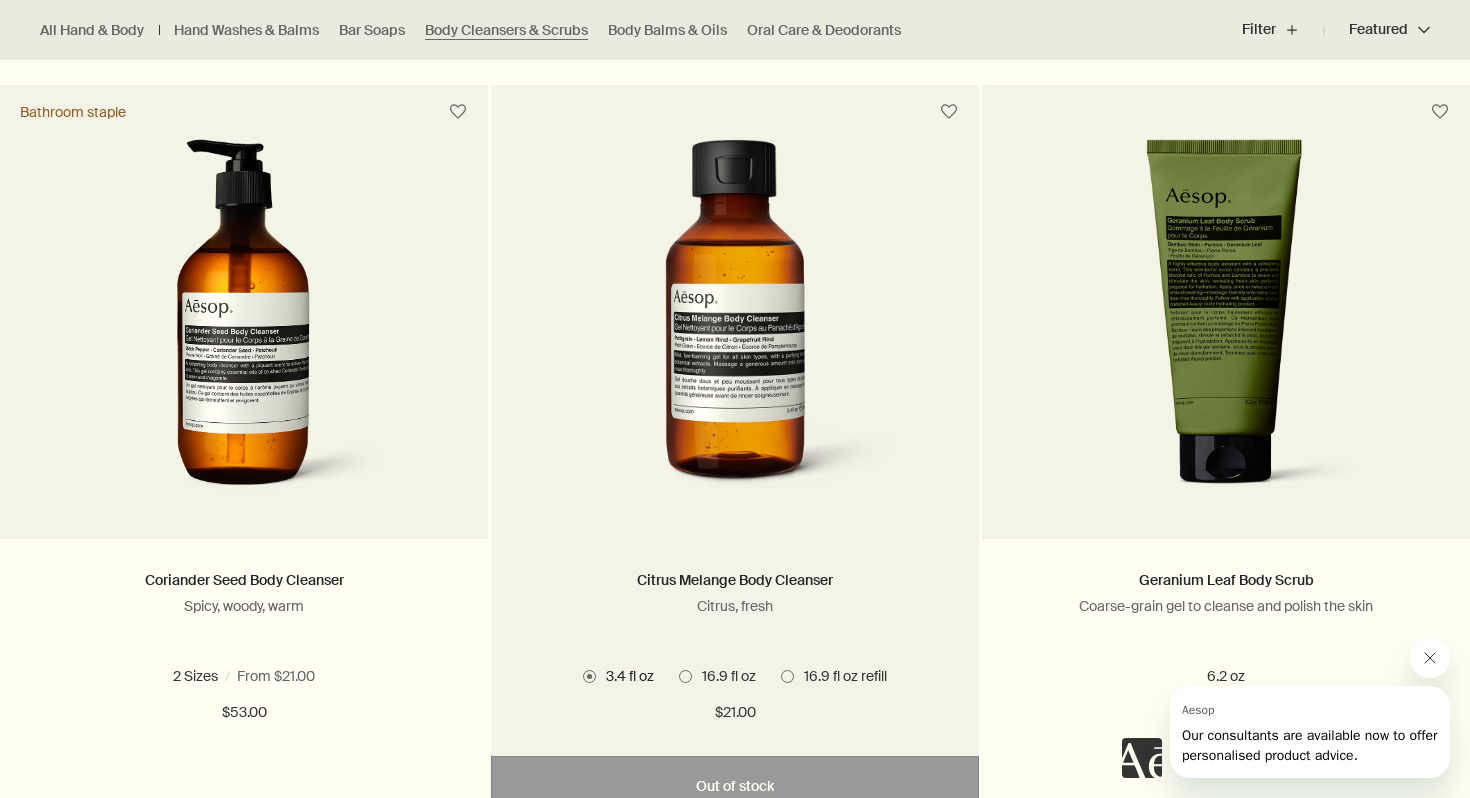 click at bounding box center (685, 676) 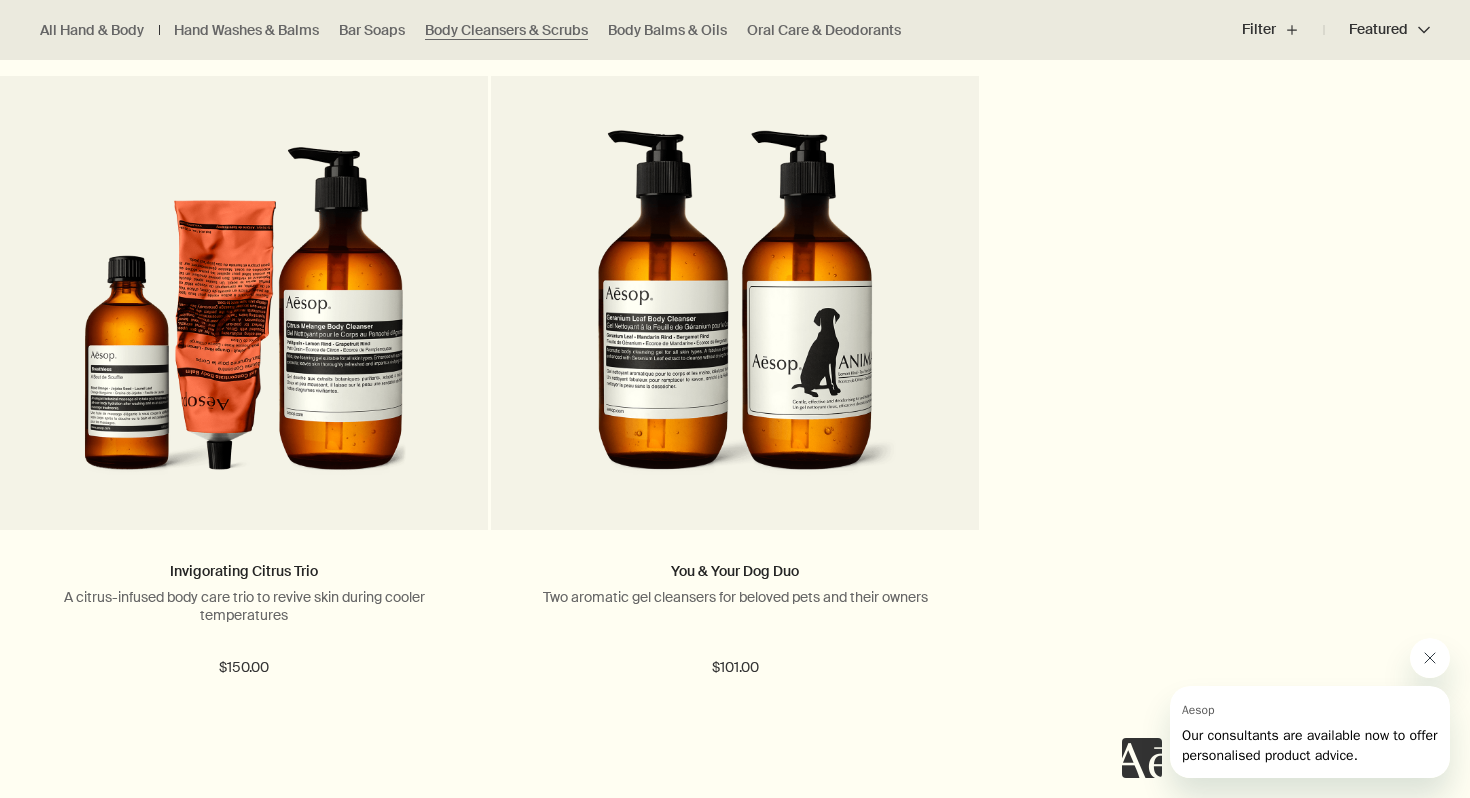 scroll, scrollTop: 4160, scrollLeft: 0, axis: vertical 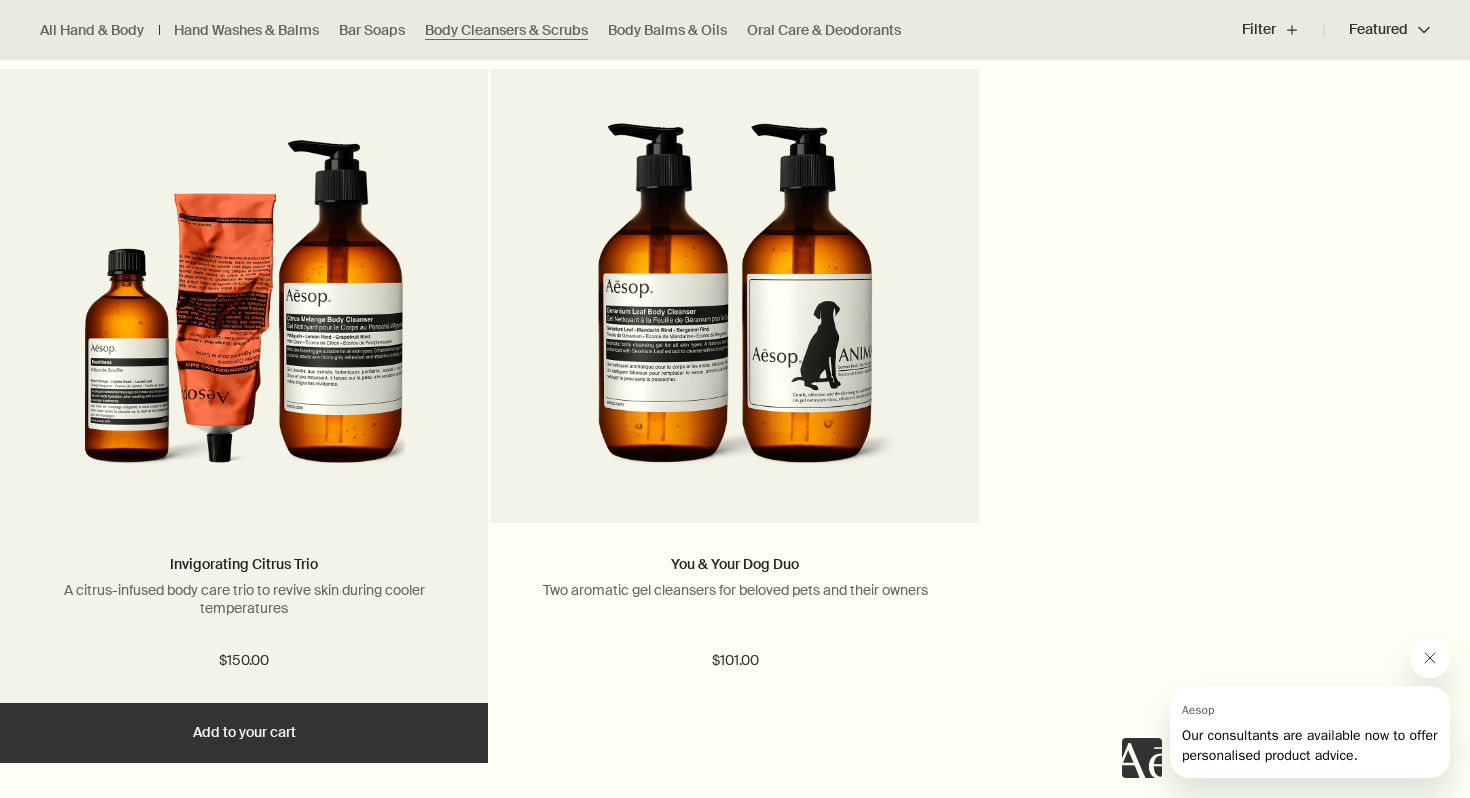 click at bounding box center [244, 308] 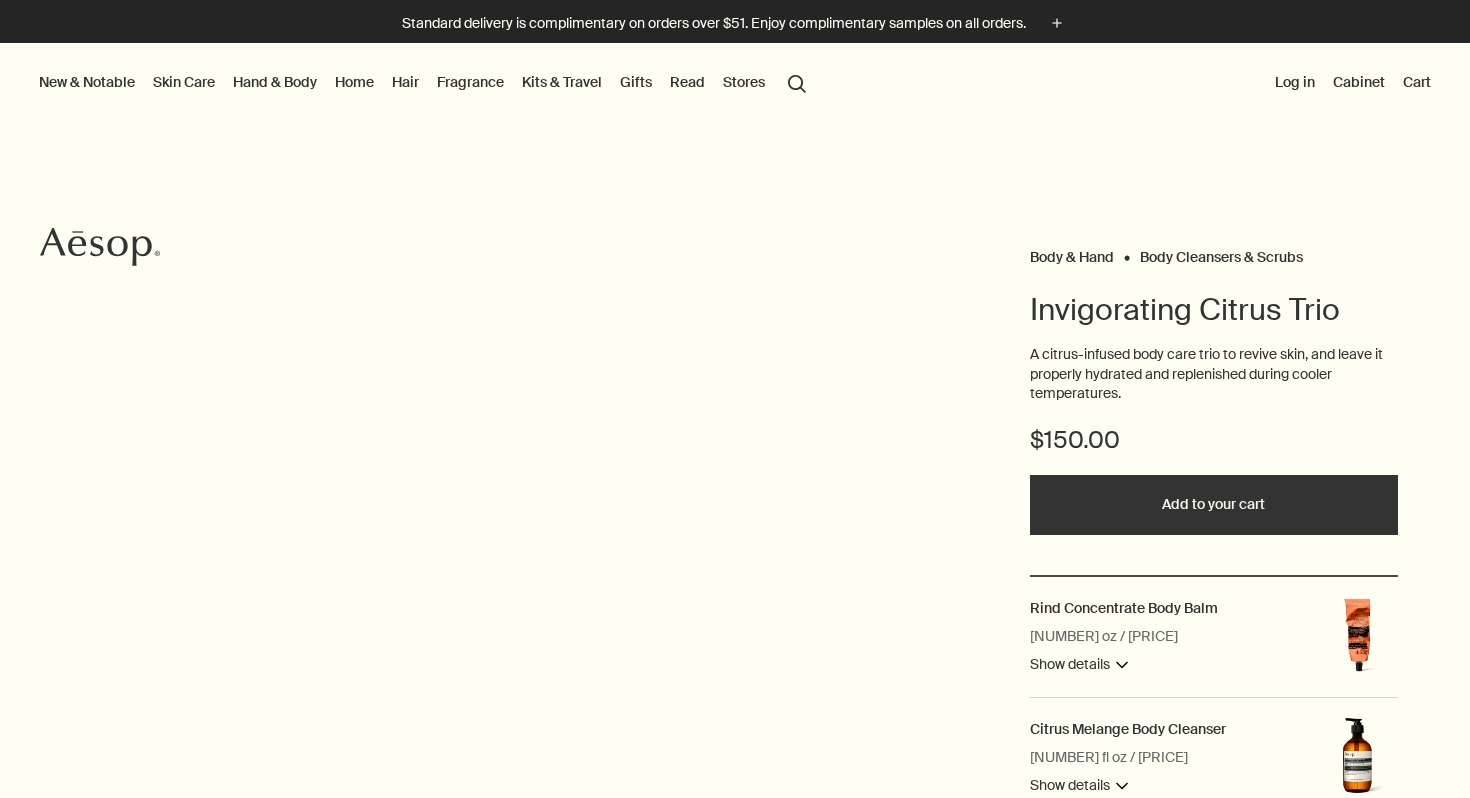 scroll, scrollTop: 0, scrollLeft: 0, axis: both 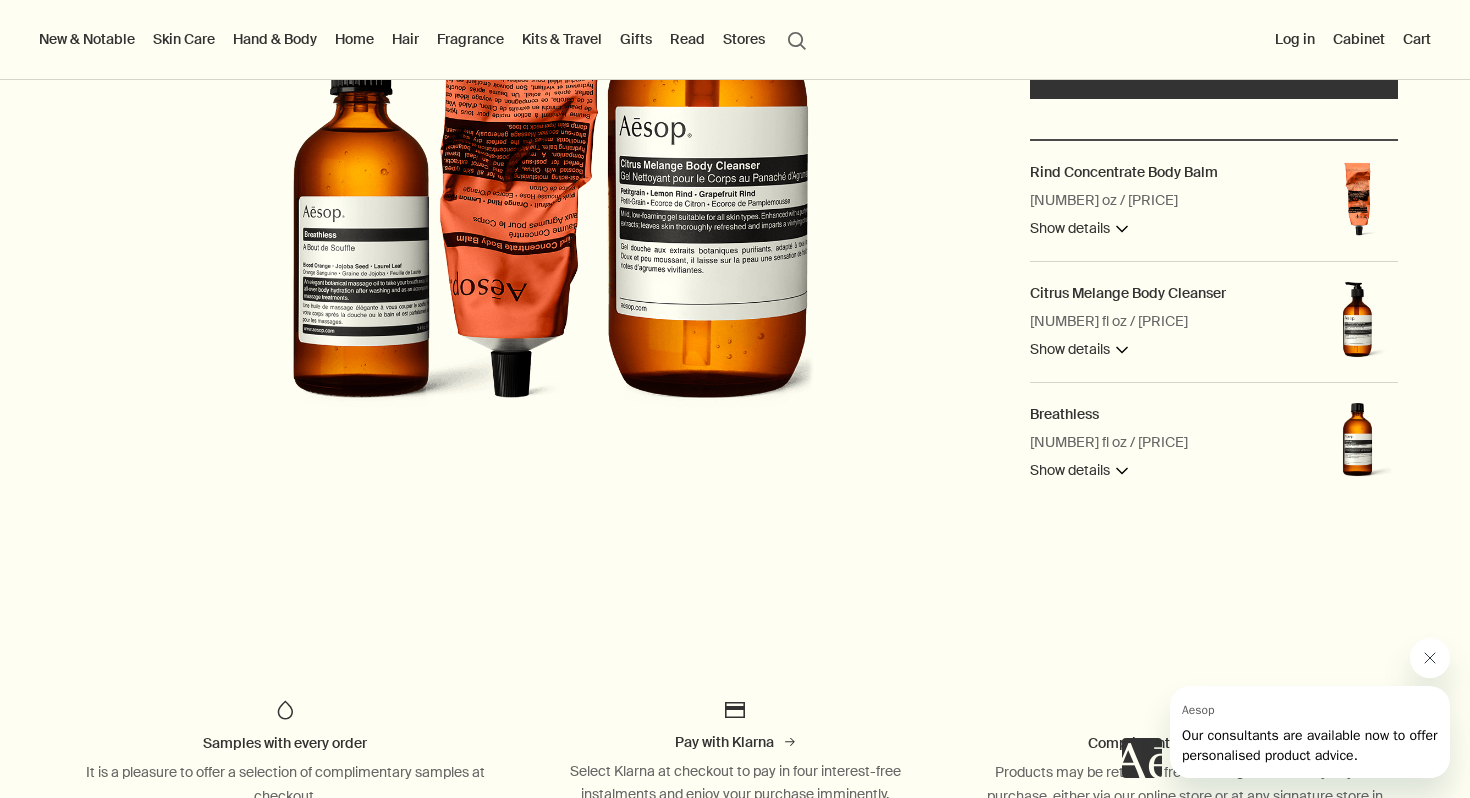 click on "Breathless  3.3 fl oz / $49.00 Show details downArrow" at bounding box center [1166, 443] 